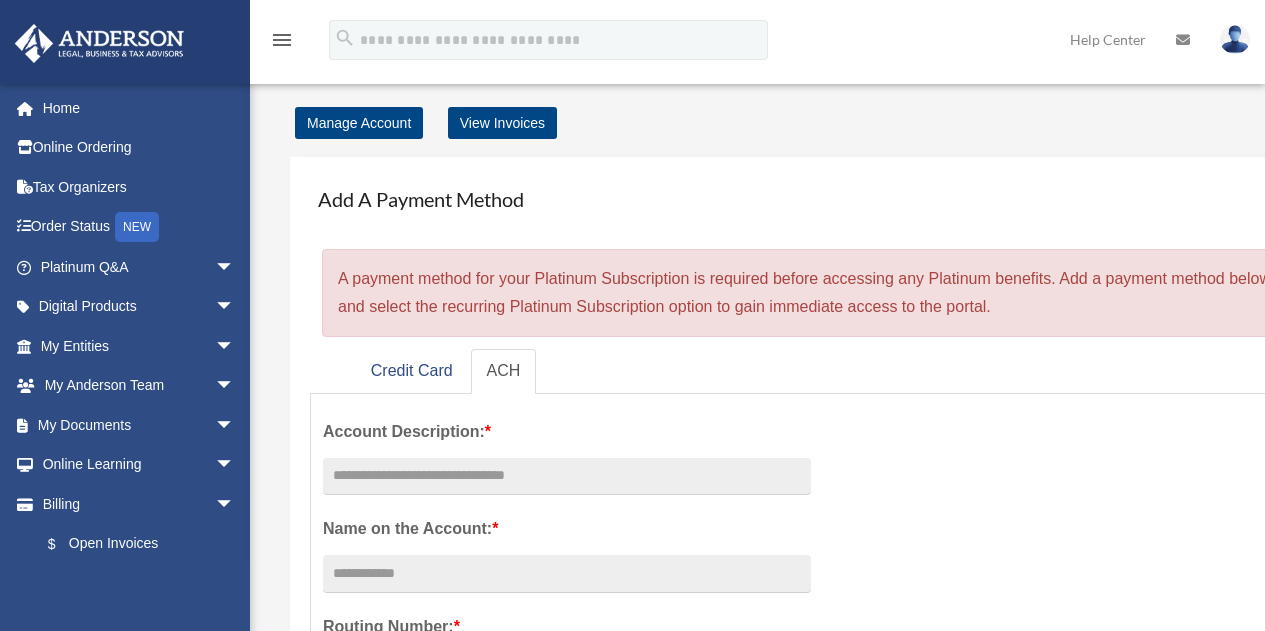 scroll, scrollTop: 0, scrollLeft: 0, axis: both 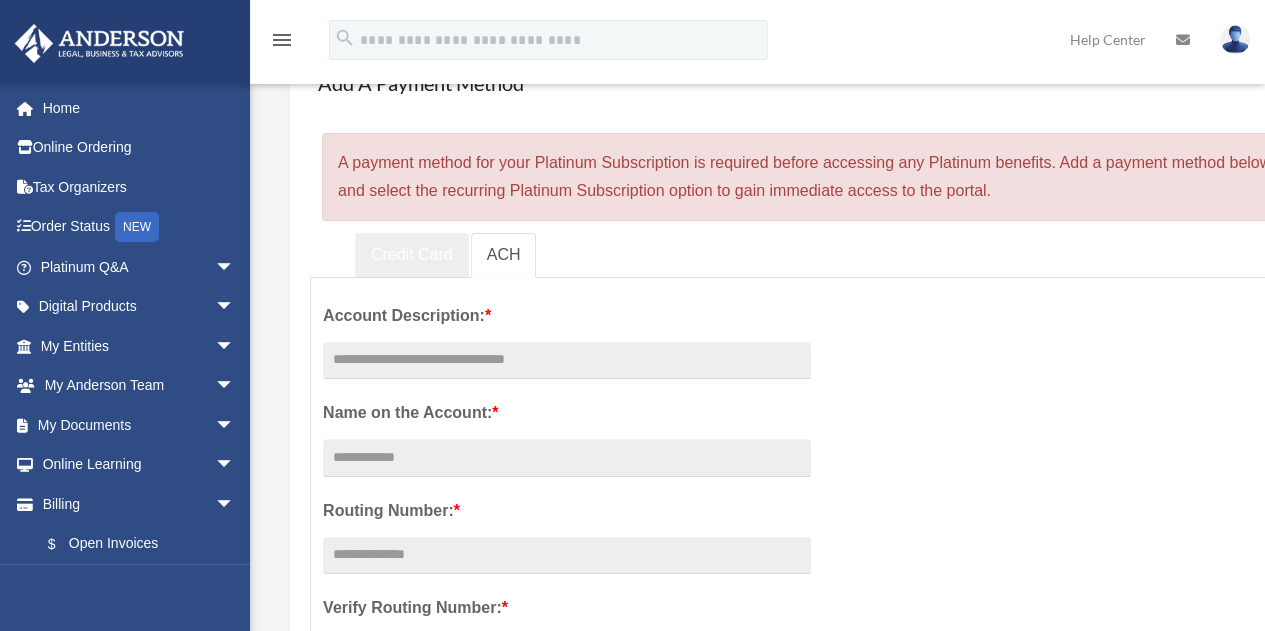 click on "Credit Card" at bounding box center (412, 255) 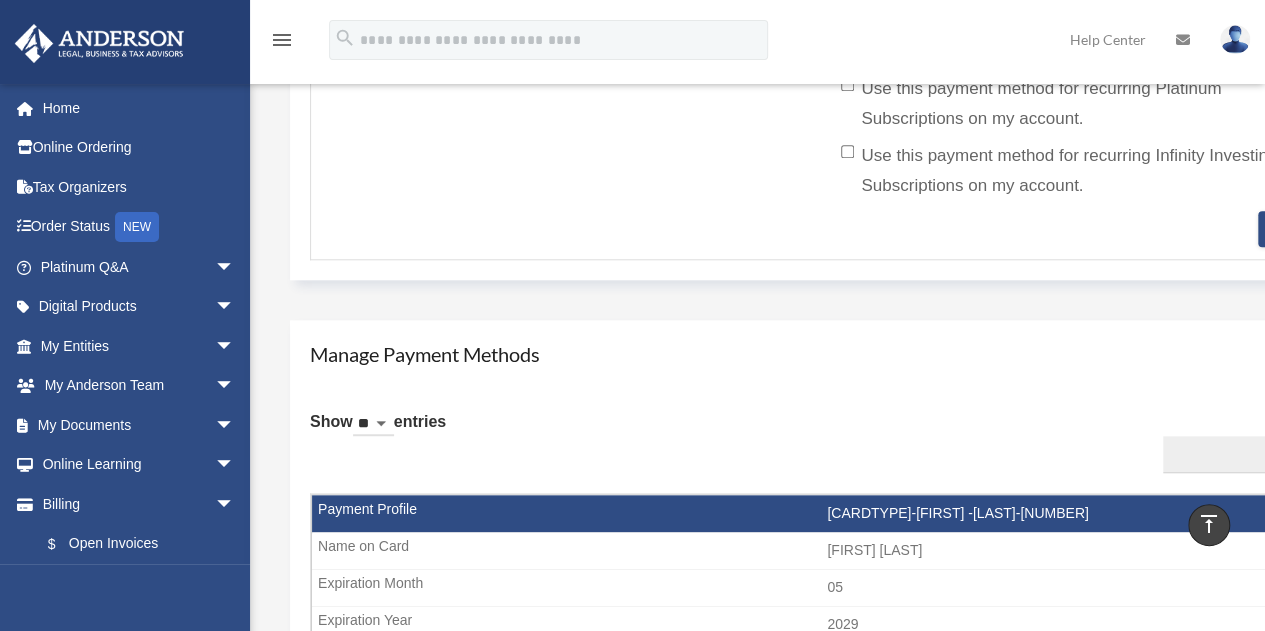 scroll, scrollTop: 892, scrollLeft: 0, axis: vertical 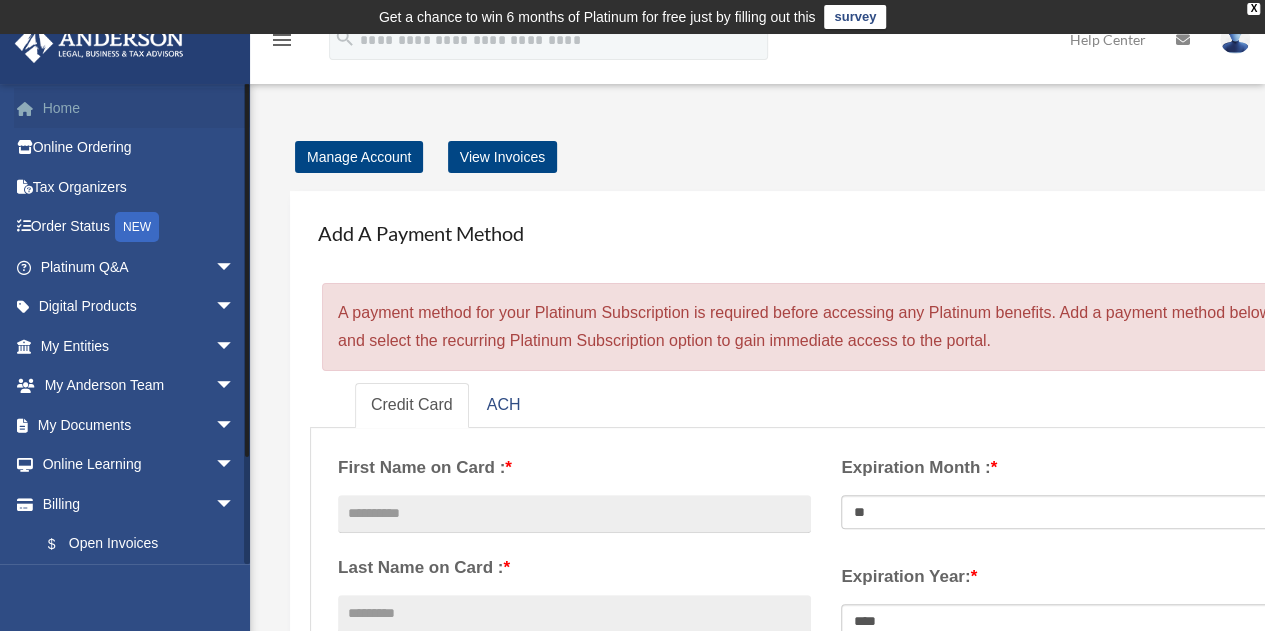 click on "Home" at bounding box center (139, 108) 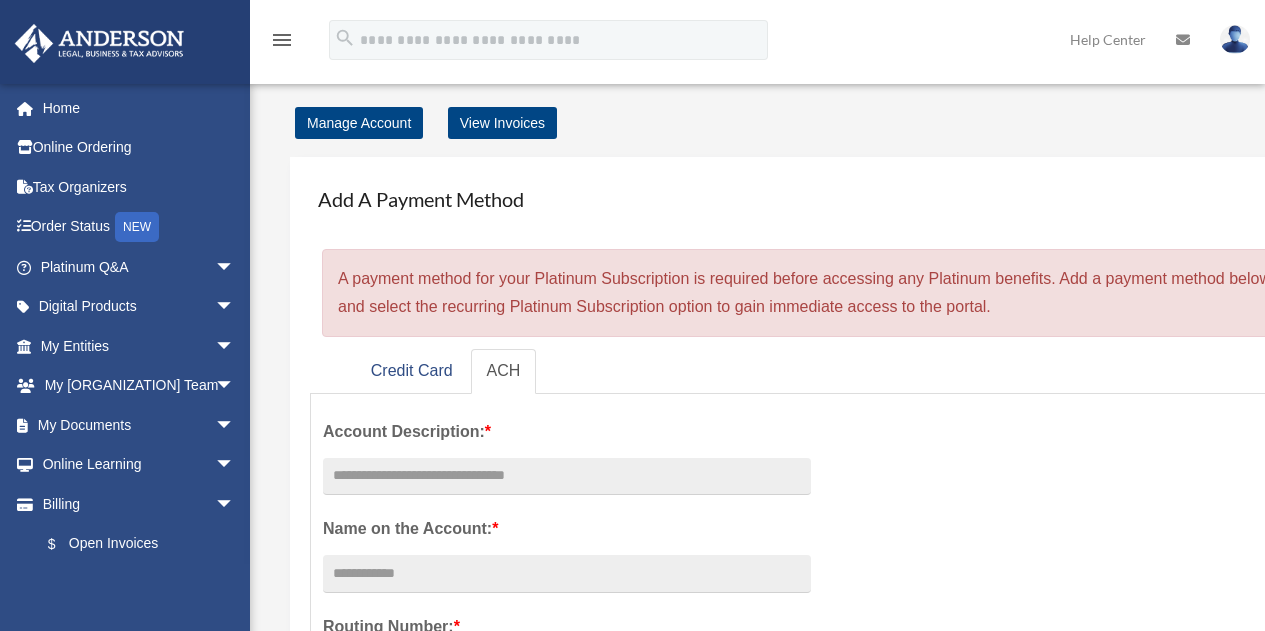 scroll, scrollTop: 0, scrollLeft: 0, axis: both 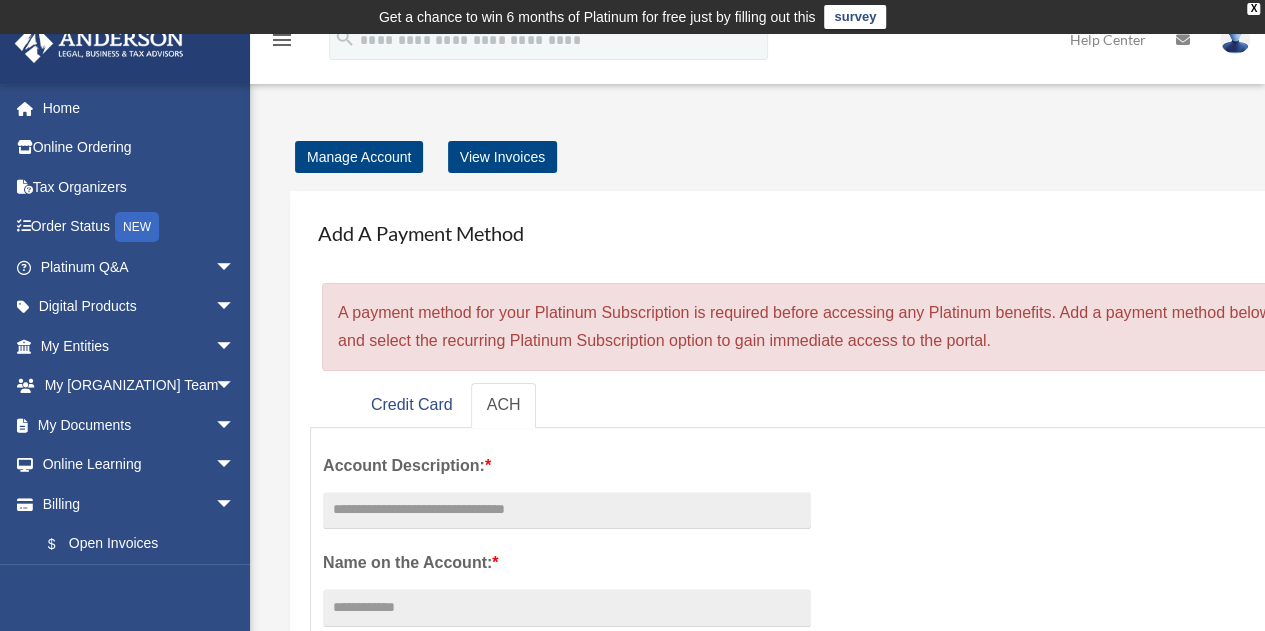 click on "survey" at bounding box center [855, 17] 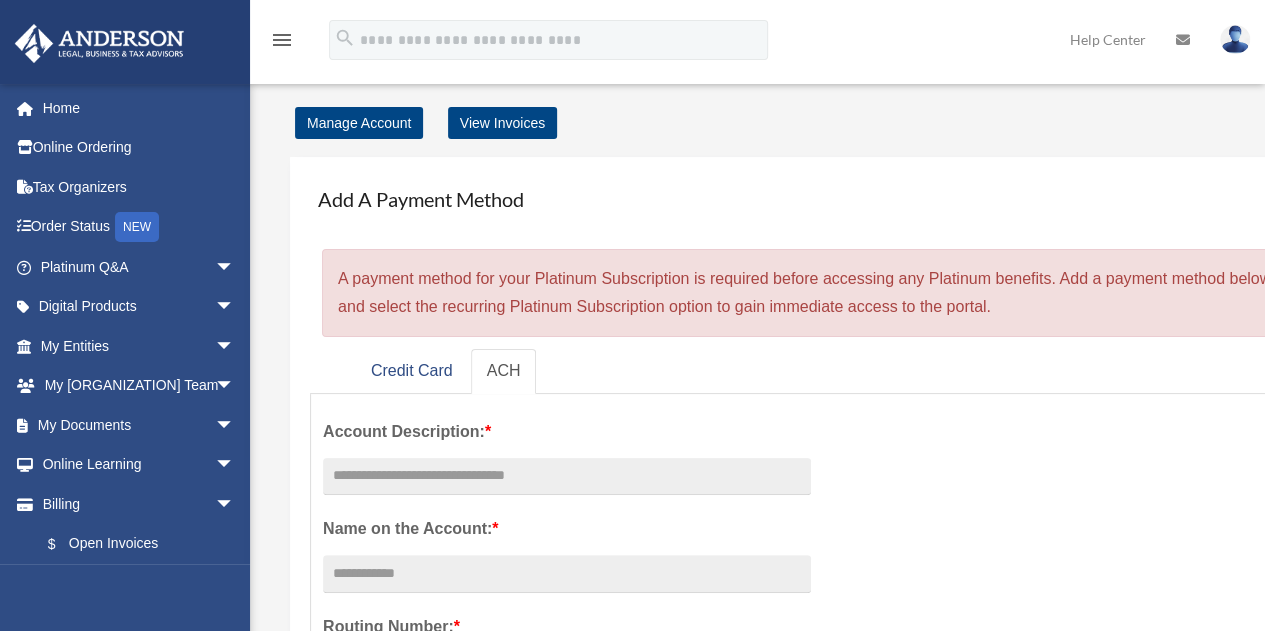 scroll, scrollTop: 245, scrollLeft: 0, axis: vertical 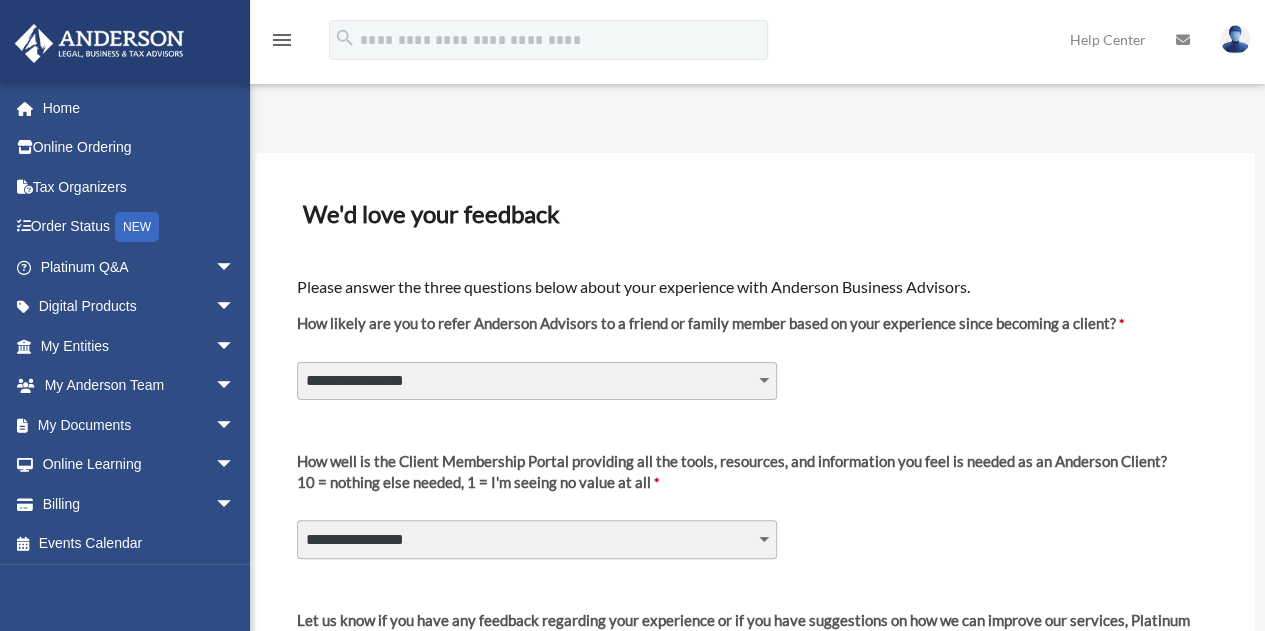 click on "**********" at bounding box center [537, 381] 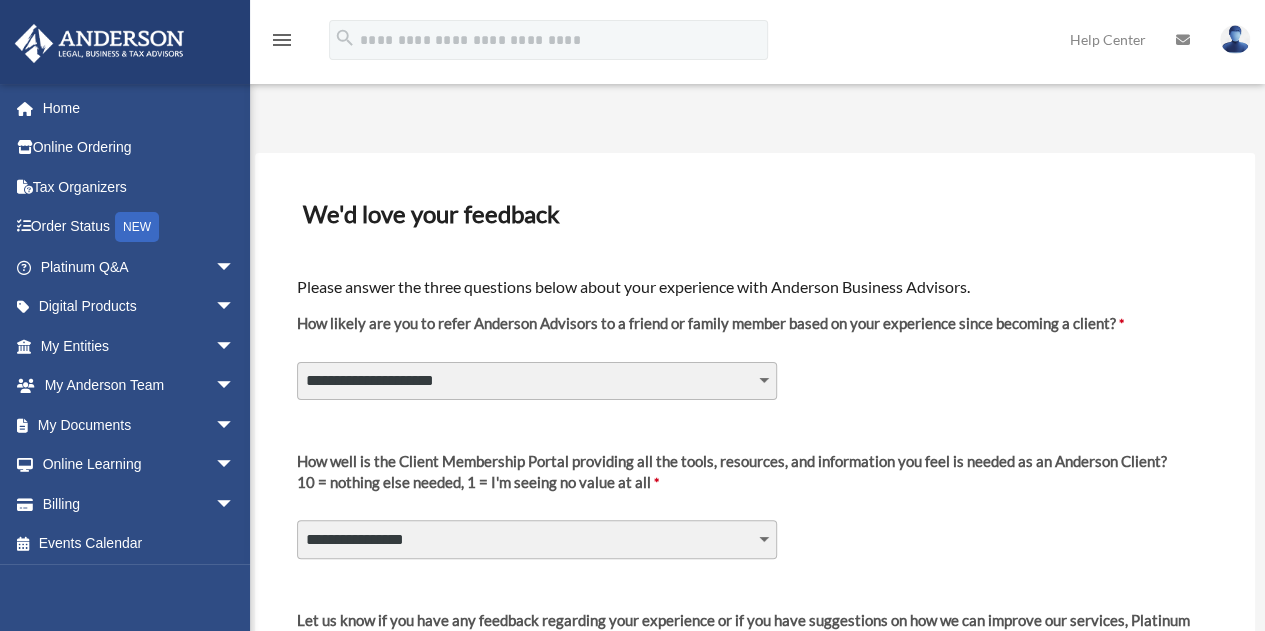 click on "**********" at bounding box center (537, 381) 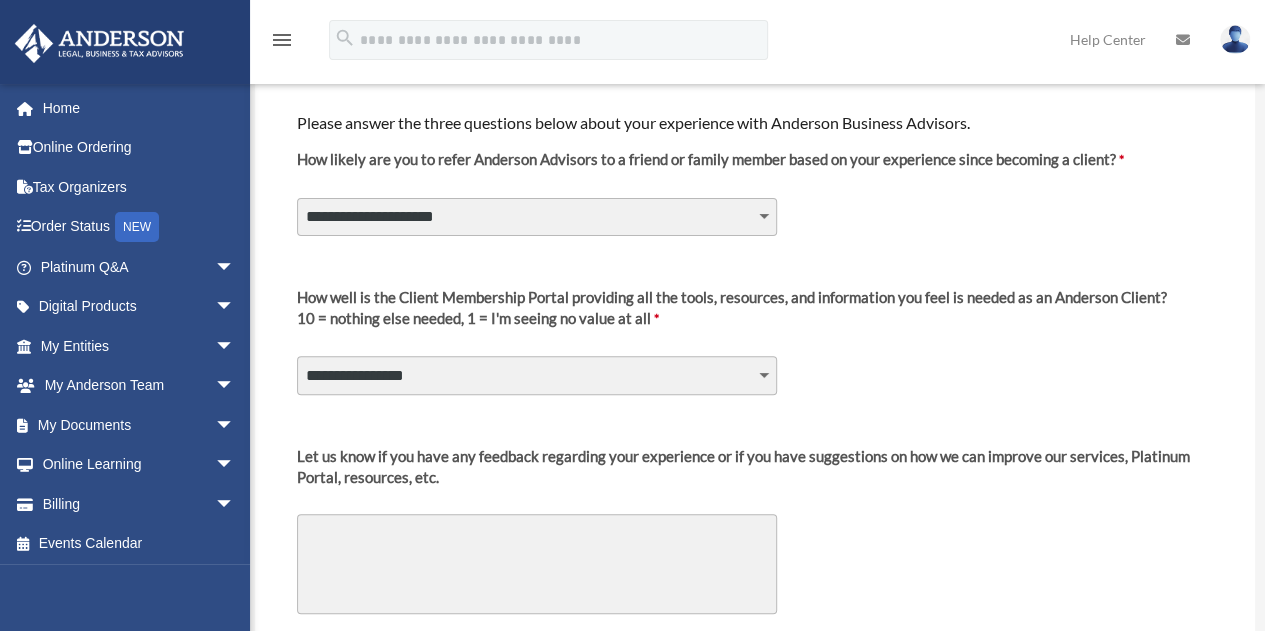 scroll, scrollTop: 197, scrollLeft: 0, axis: vertical 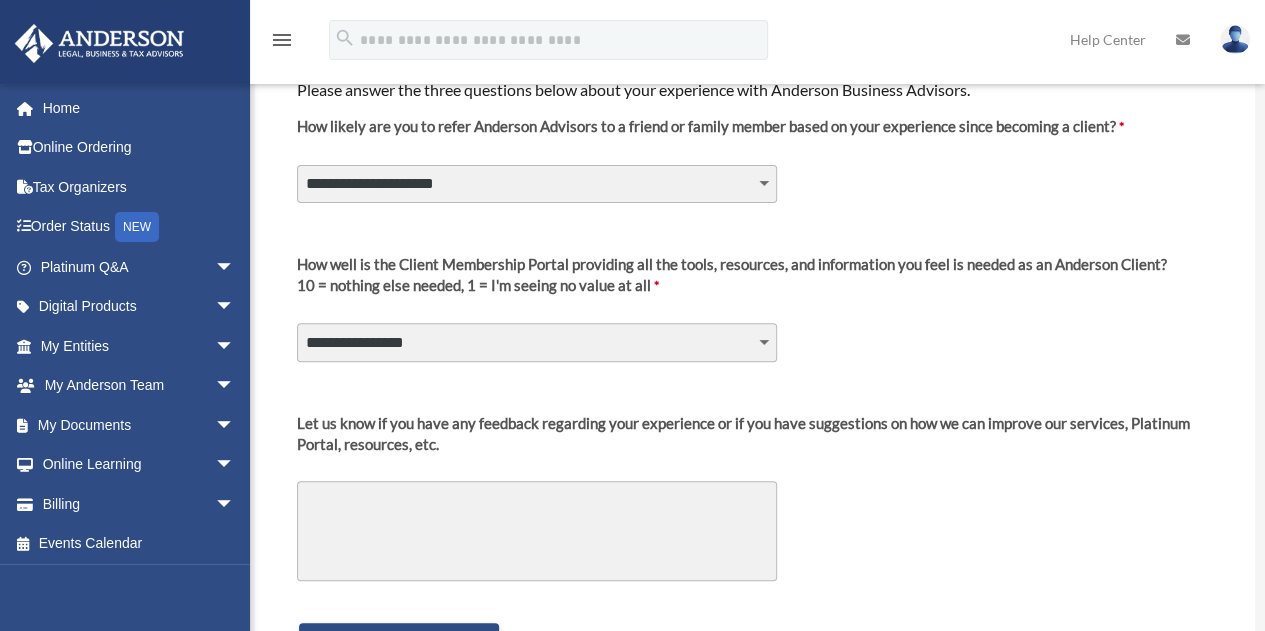 click on "**********" at bounding box center (537, 342) 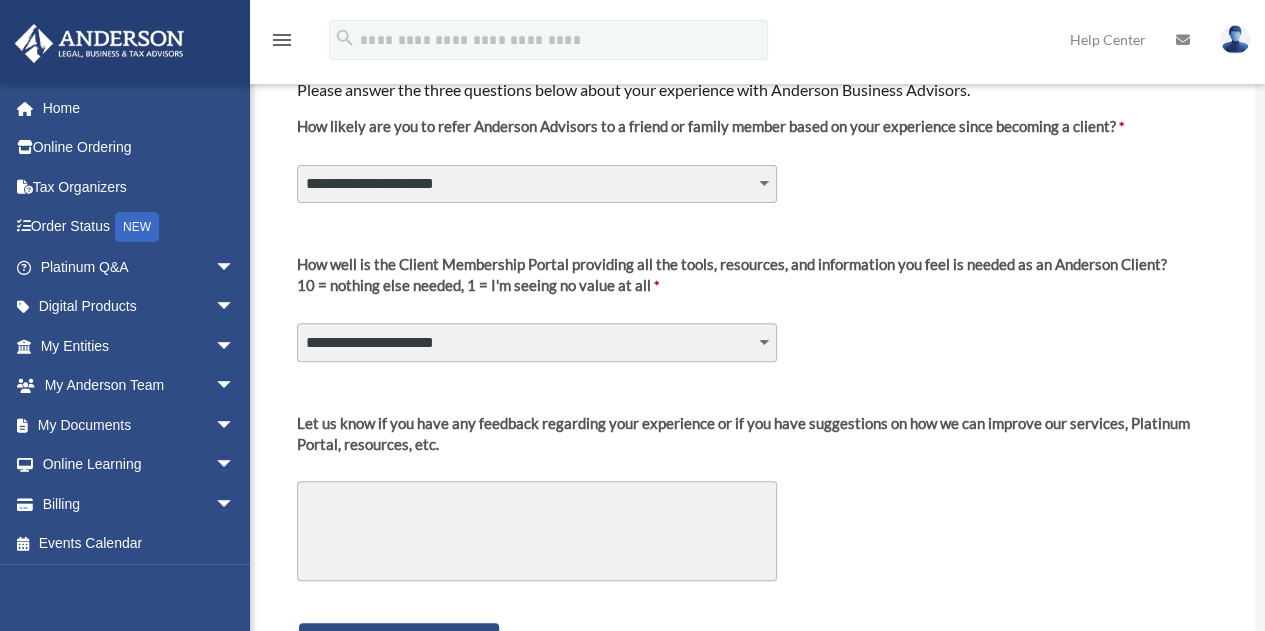 click on "**********" at bounding box center [537, 342] 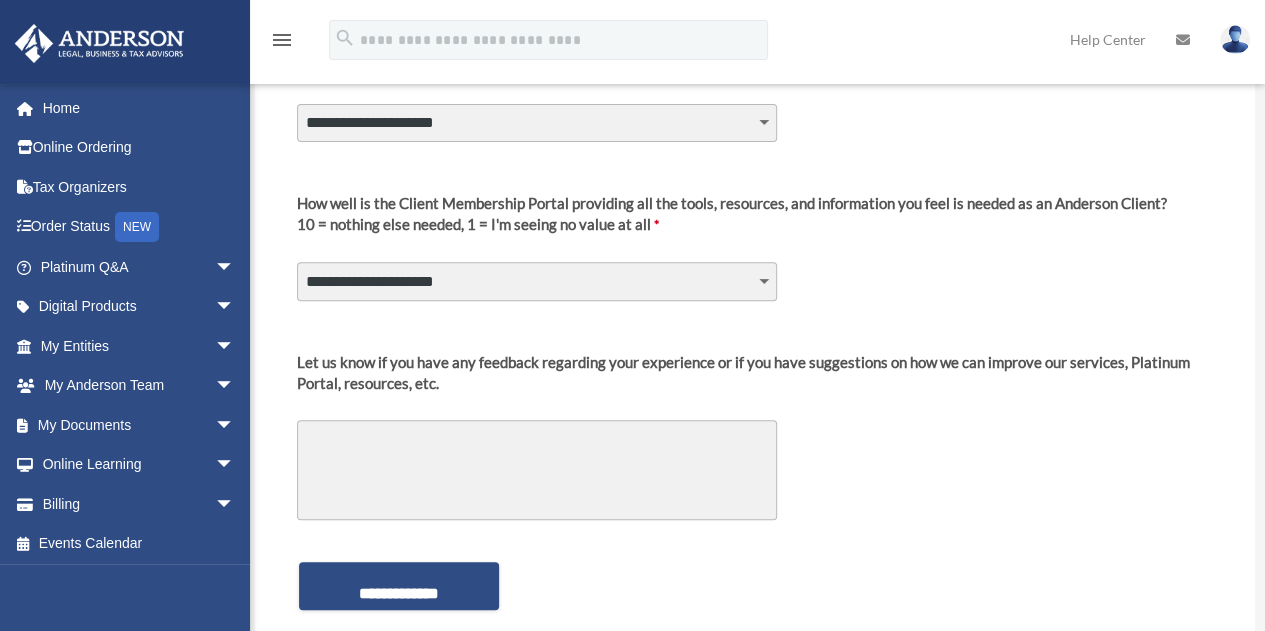 scroll, scrollTop: 281, scrollLeft: 0, axis: vertical 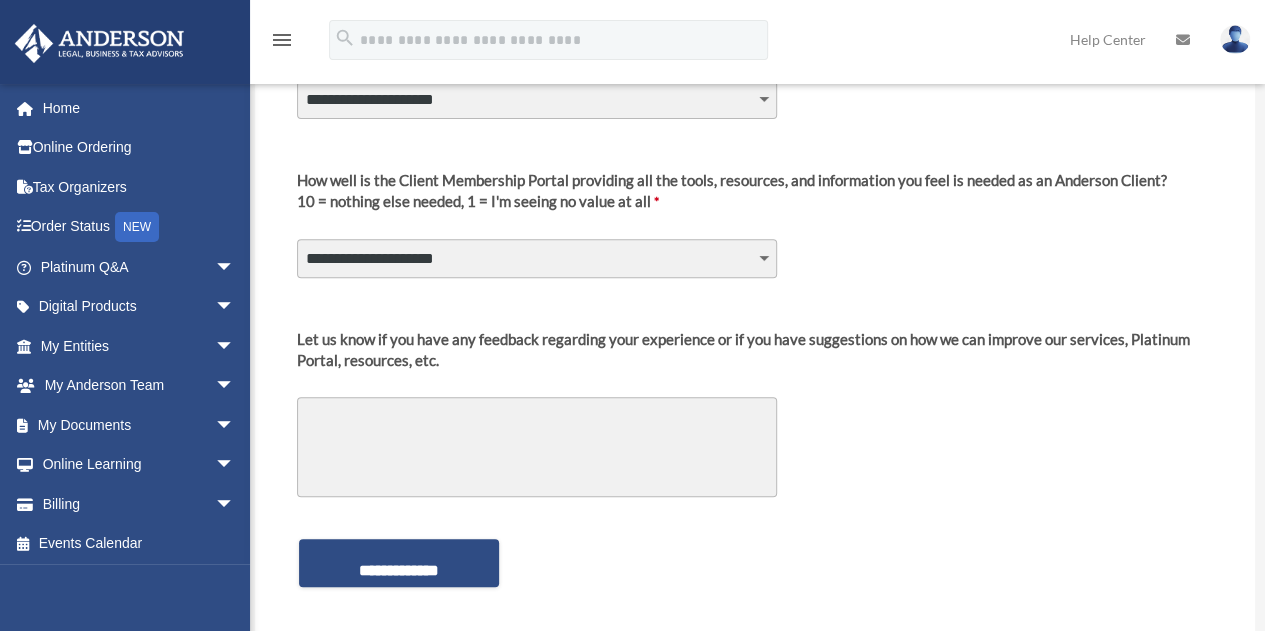click on "Let us know if you have any feedback regarding your experience or if you have suggestions on how we can improve our services, Platinum Portal, resources, etc." at bounding box center [537, 447] 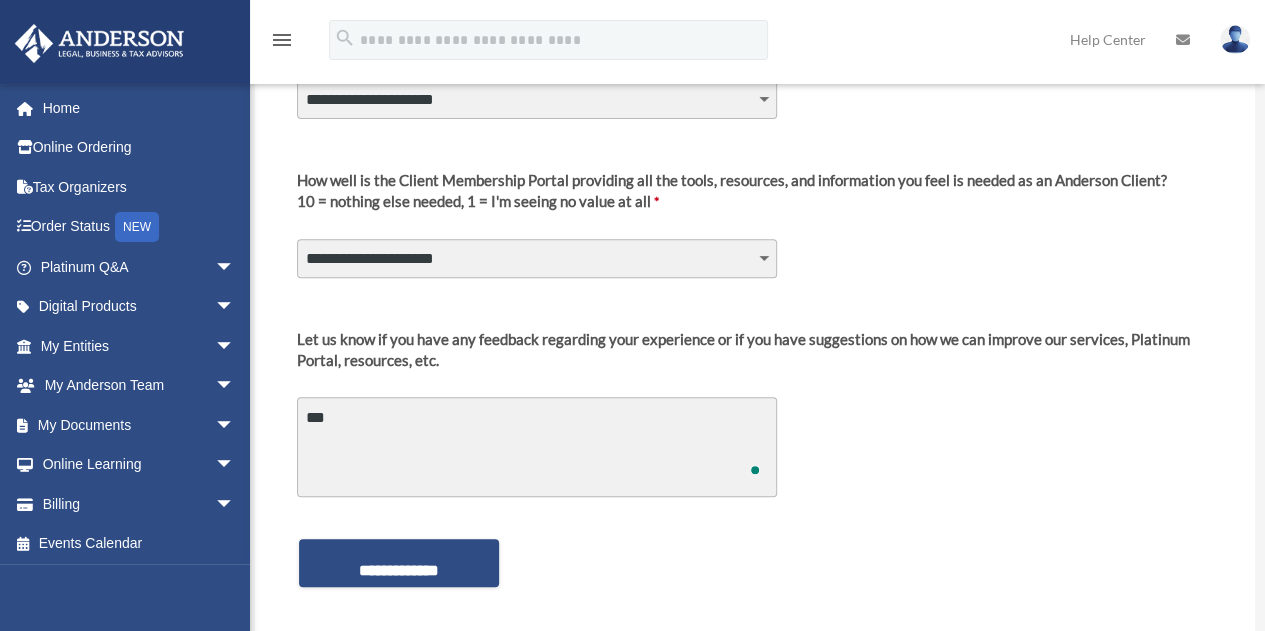 type on "*" 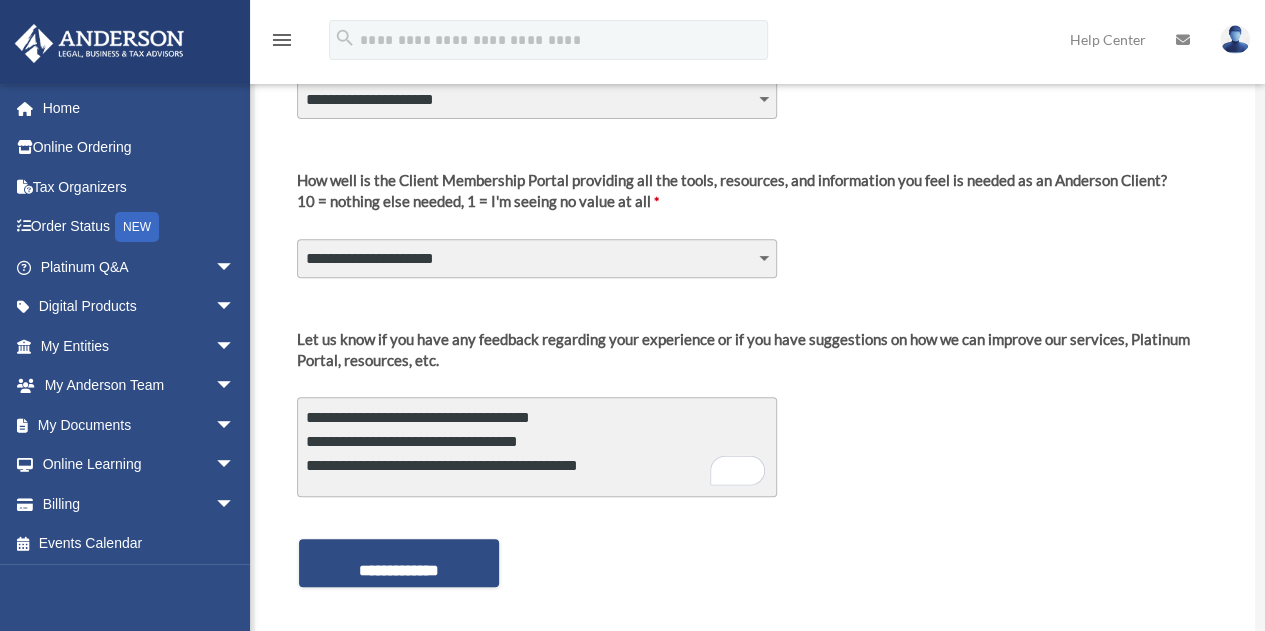 scroll, scrollTop: 2, scrollLeft: 0, axis: vertical 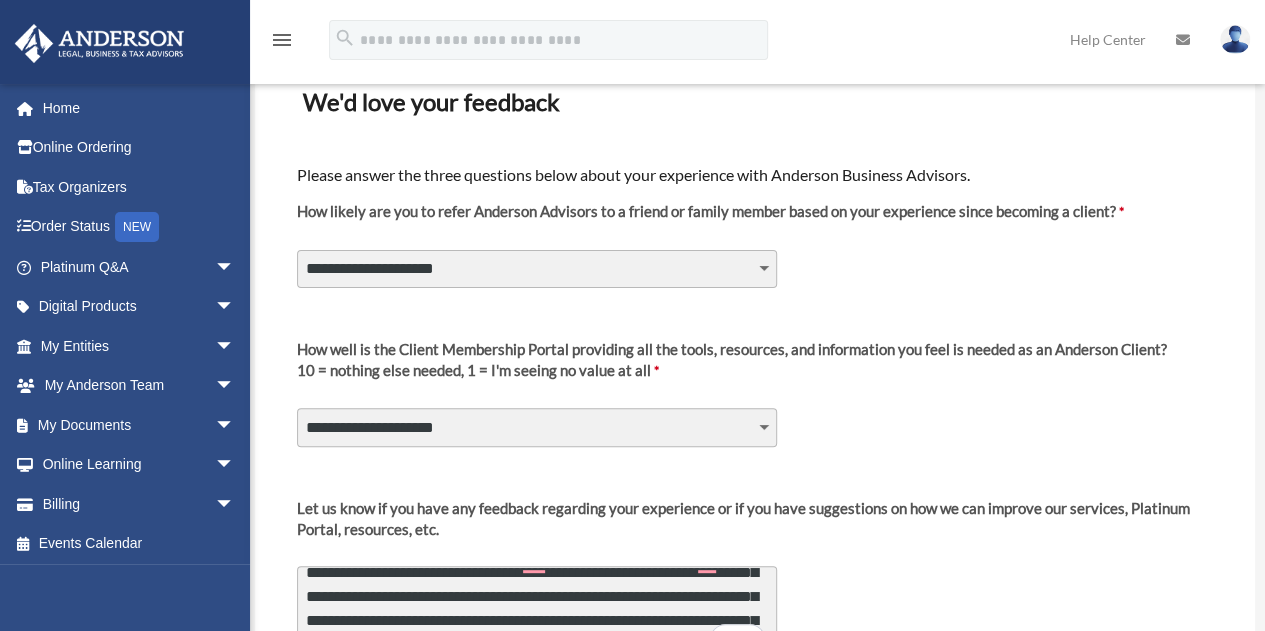 type on "**********" 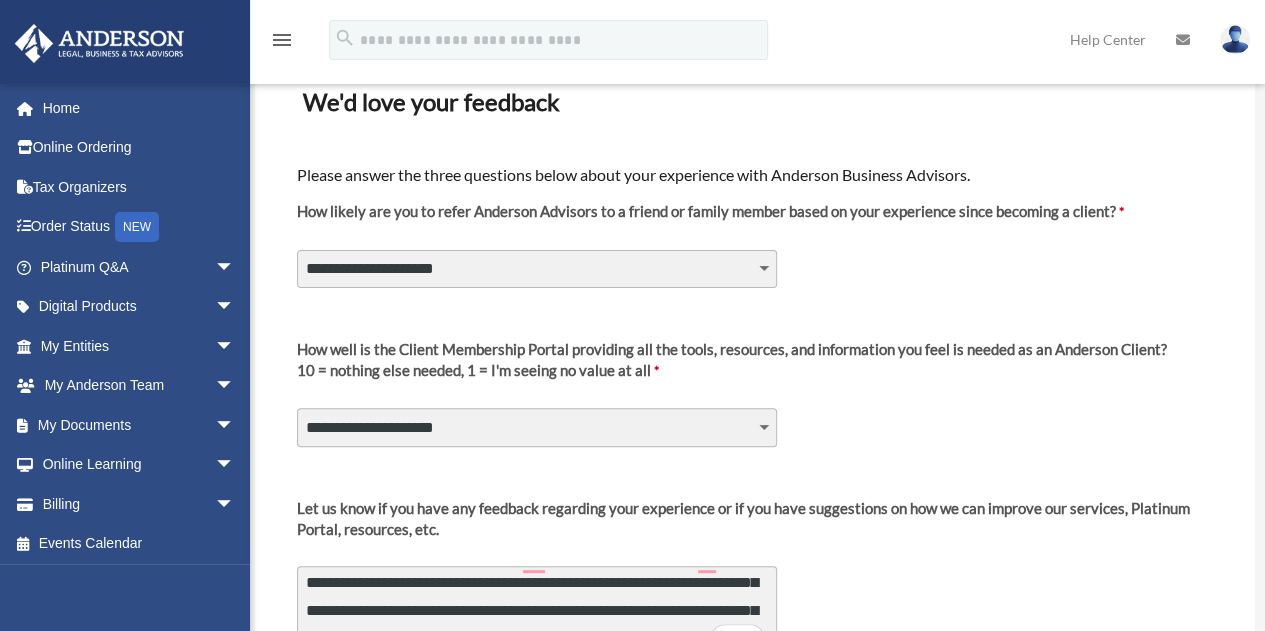 scroll, scrollTop: 164, scrollLeft: 0, axis: vertical 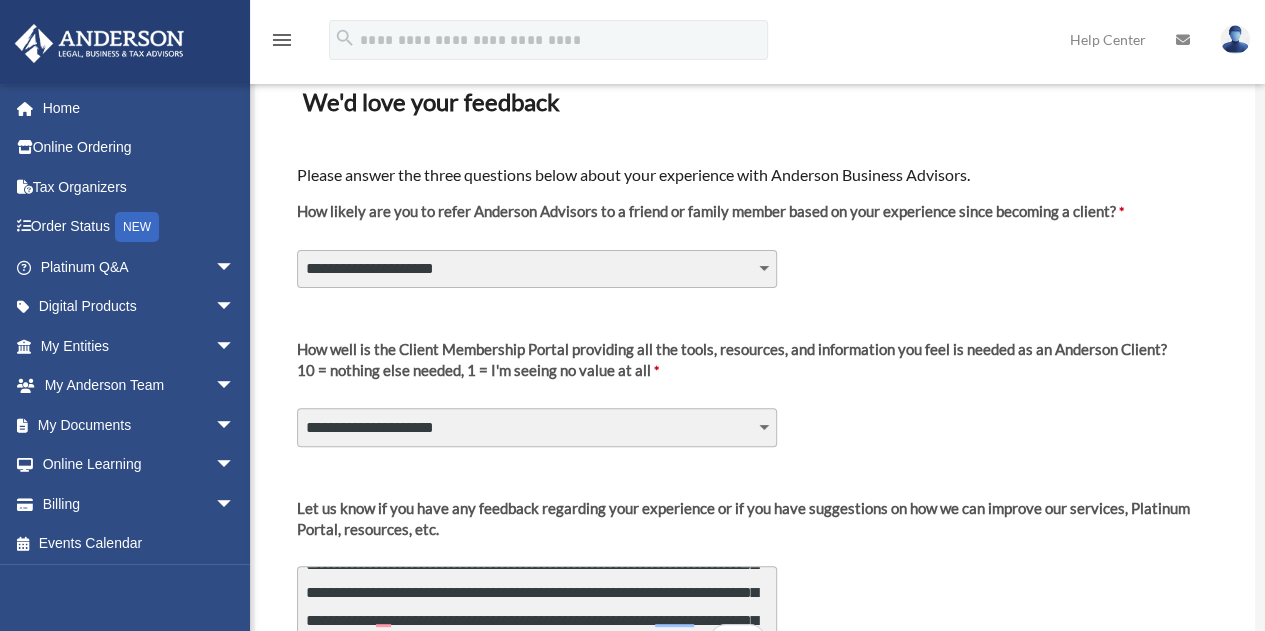 click on "**********" at bounding box center [537, 269] 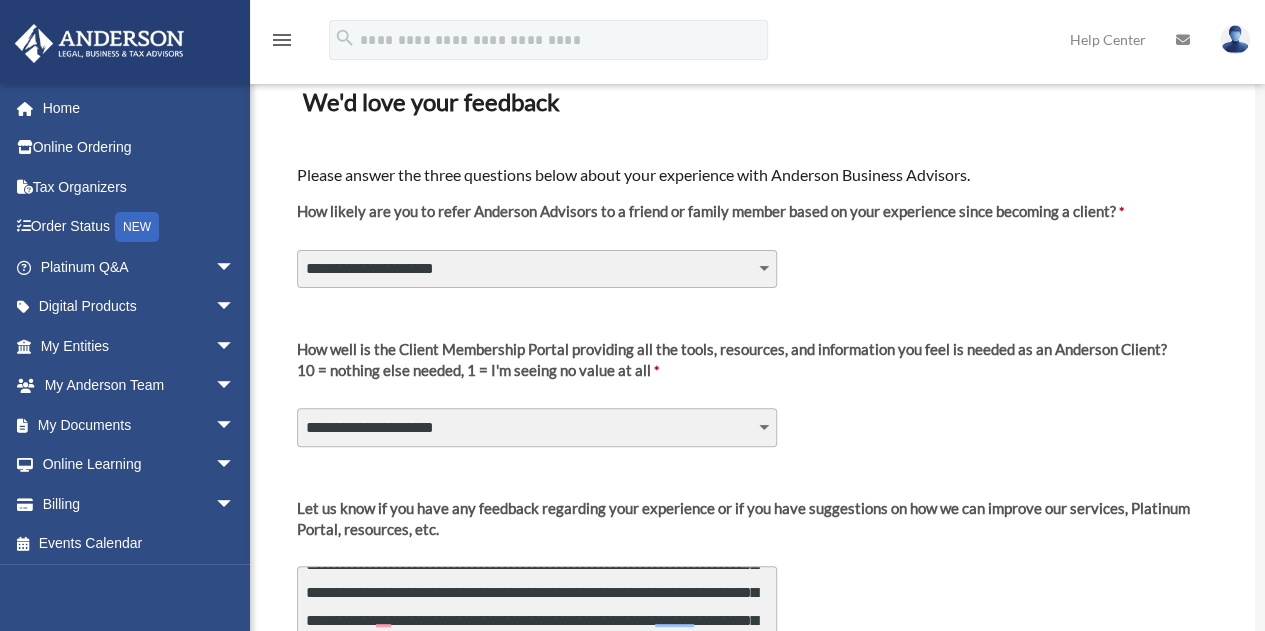 select on "********" 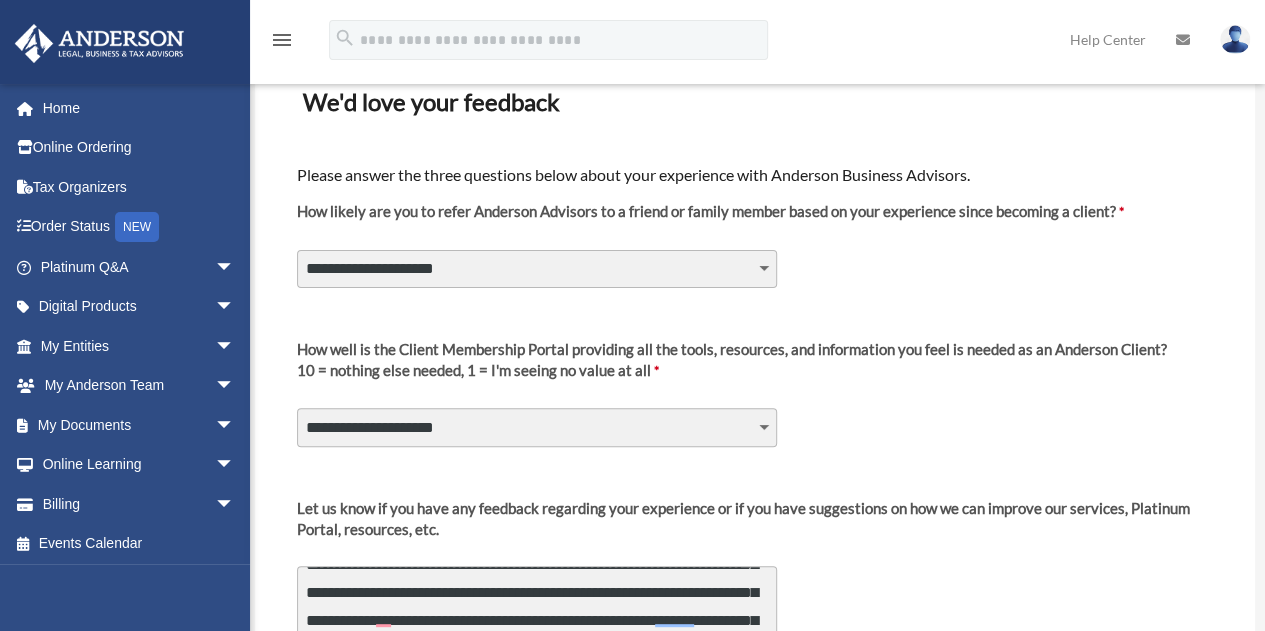 click on "**********" at bounding box center (537, 269) 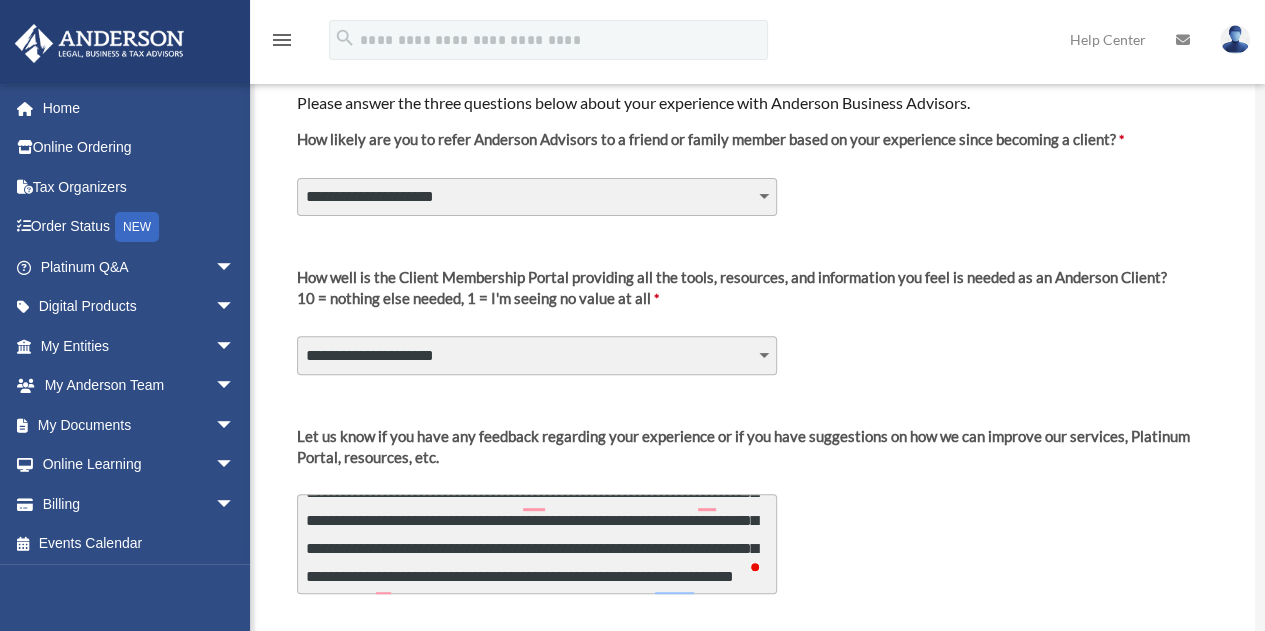 scroll, scrollTop: 192, scrollLeft: 0, axis: vertical 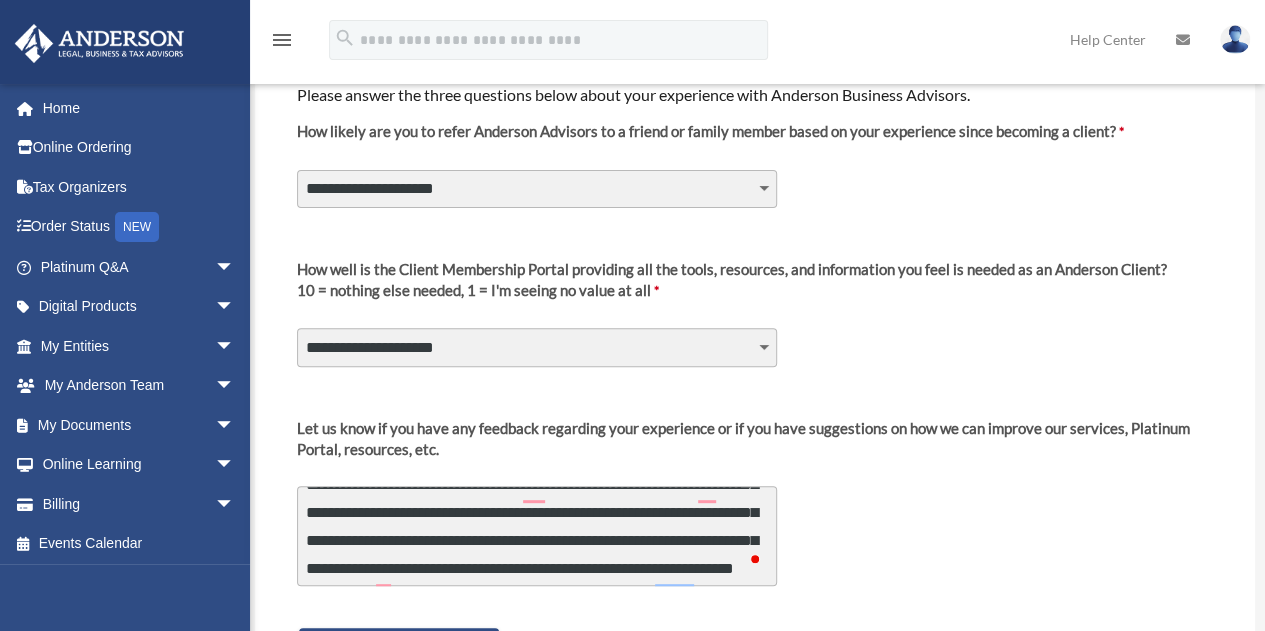 click on "**********" at bounding box center (537, 347) 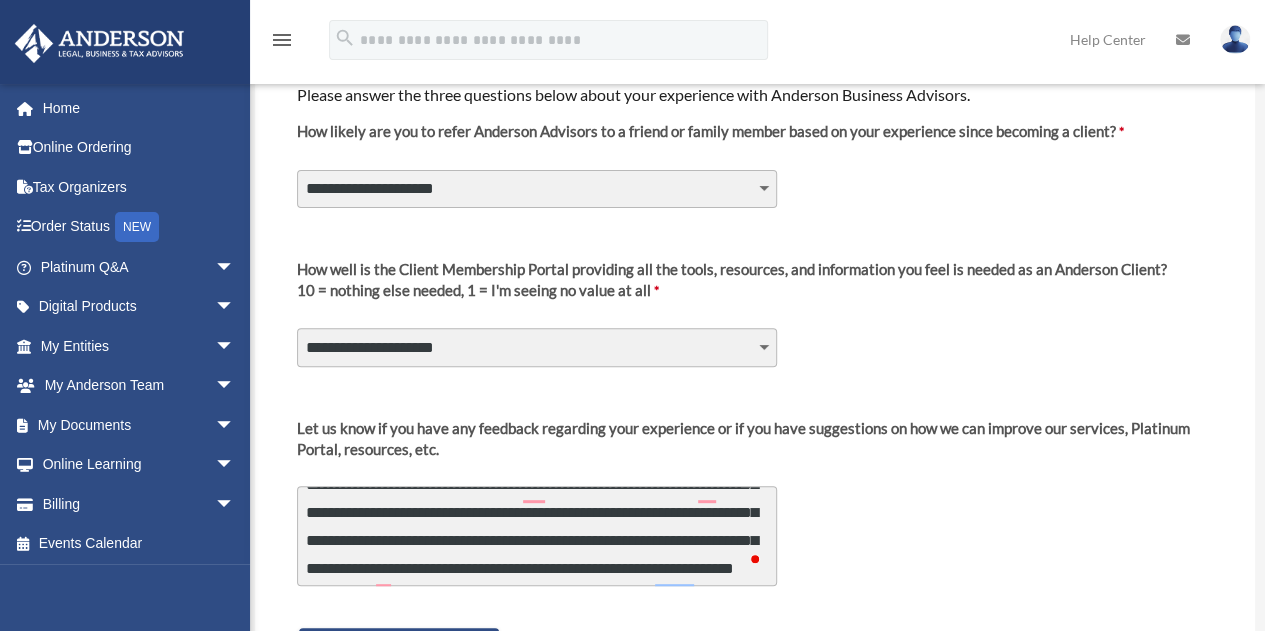 click on "**********" at bounding box center (537, 347) 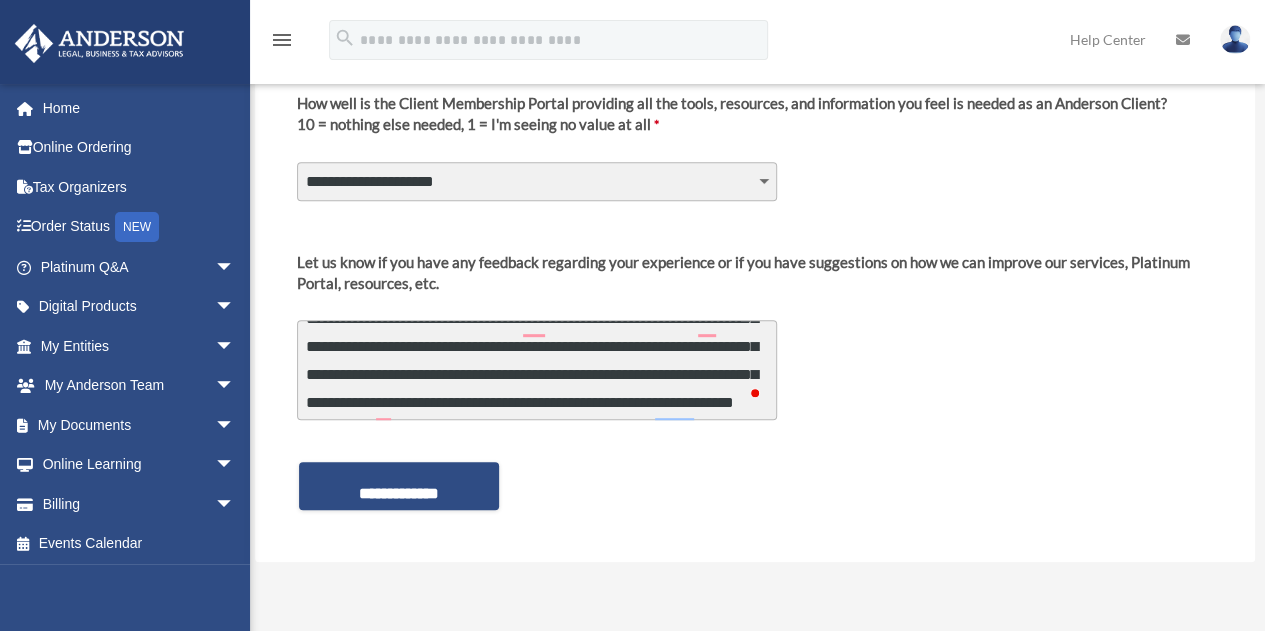scroll, scrollTop: 368, scrollLeft: 0, axis: vertical 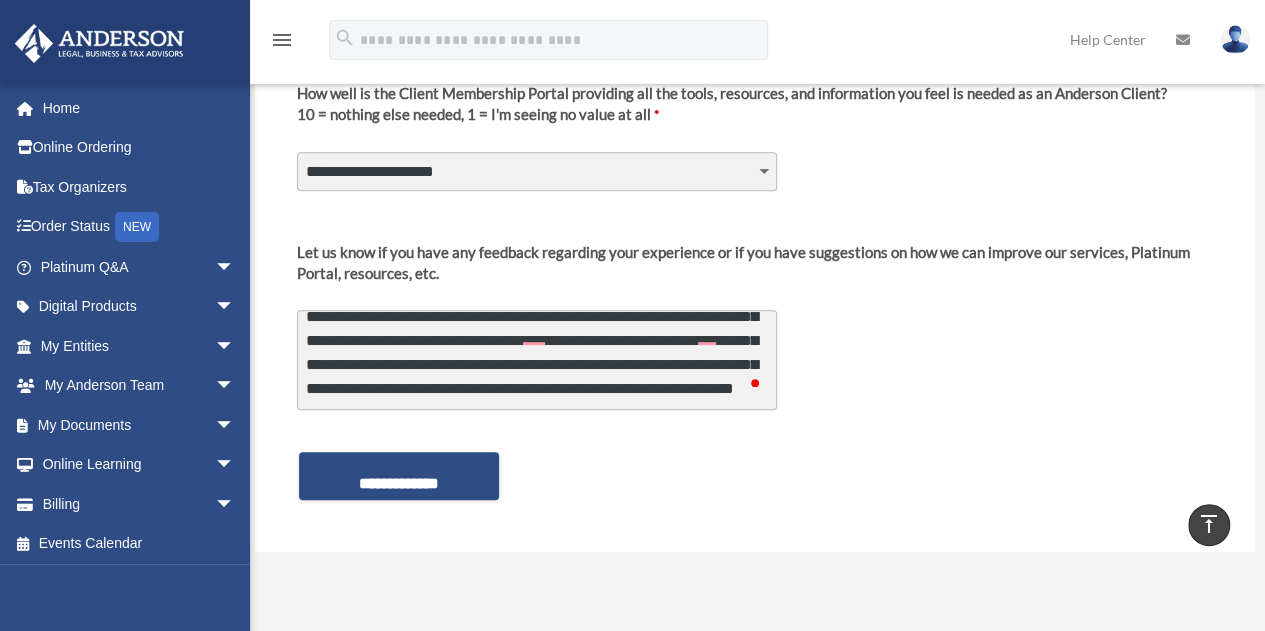 click on "**********" at bounding box center [537, 360] 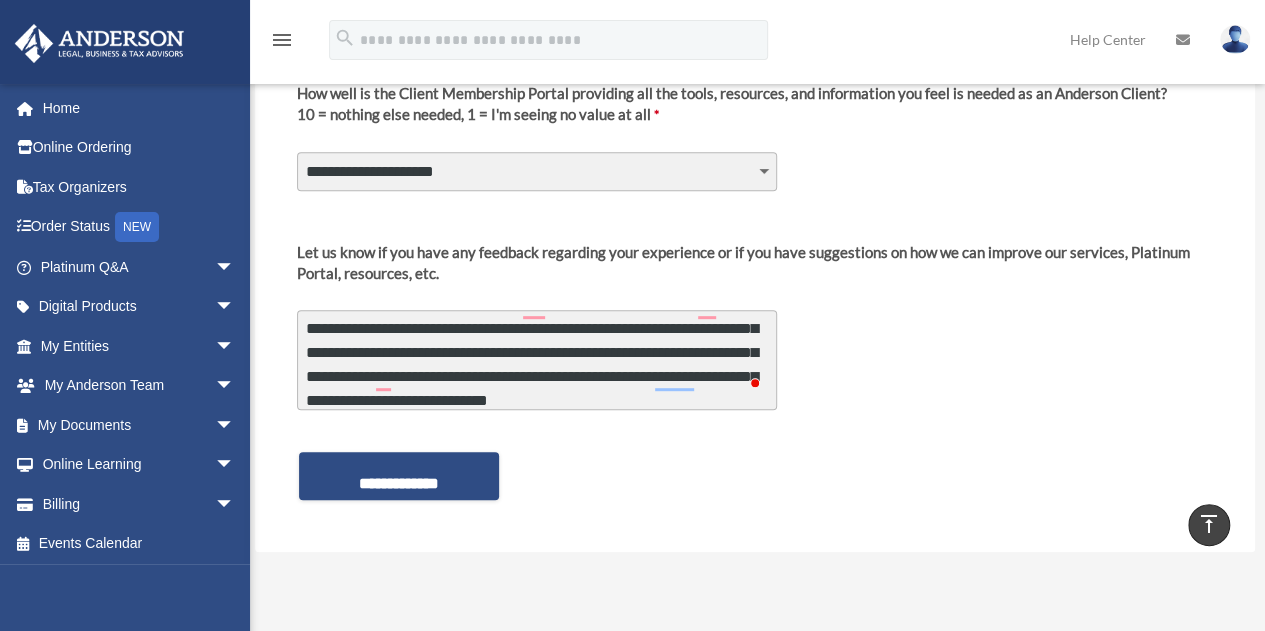 scroll, scrollTop: 170, scrollLeft: 0, axis: vertical 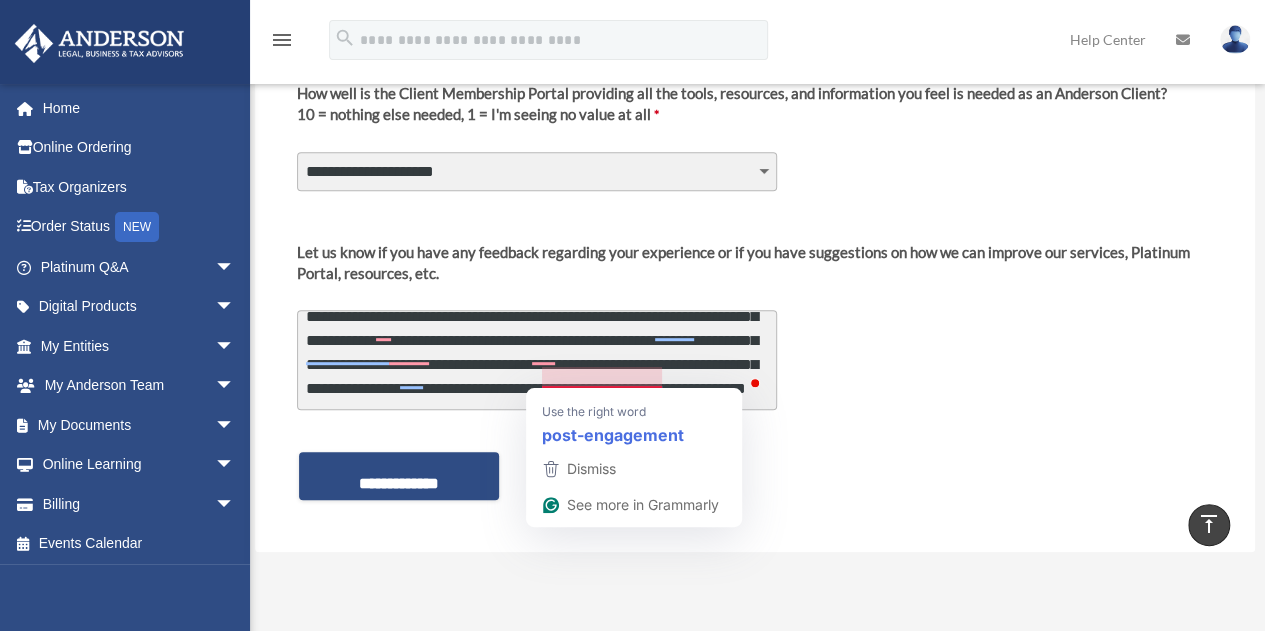 click on "**********" at bounding box center (537, 360) 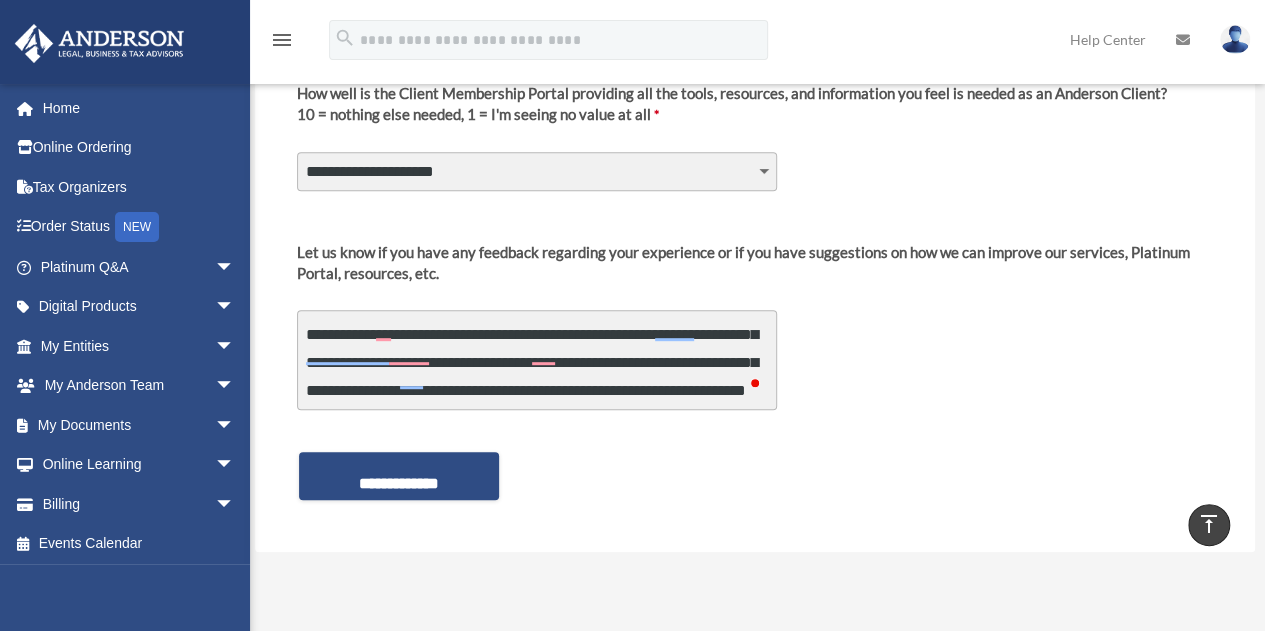 scroll, scrollTop: 212, scrollLeft: 0, axis: vertical 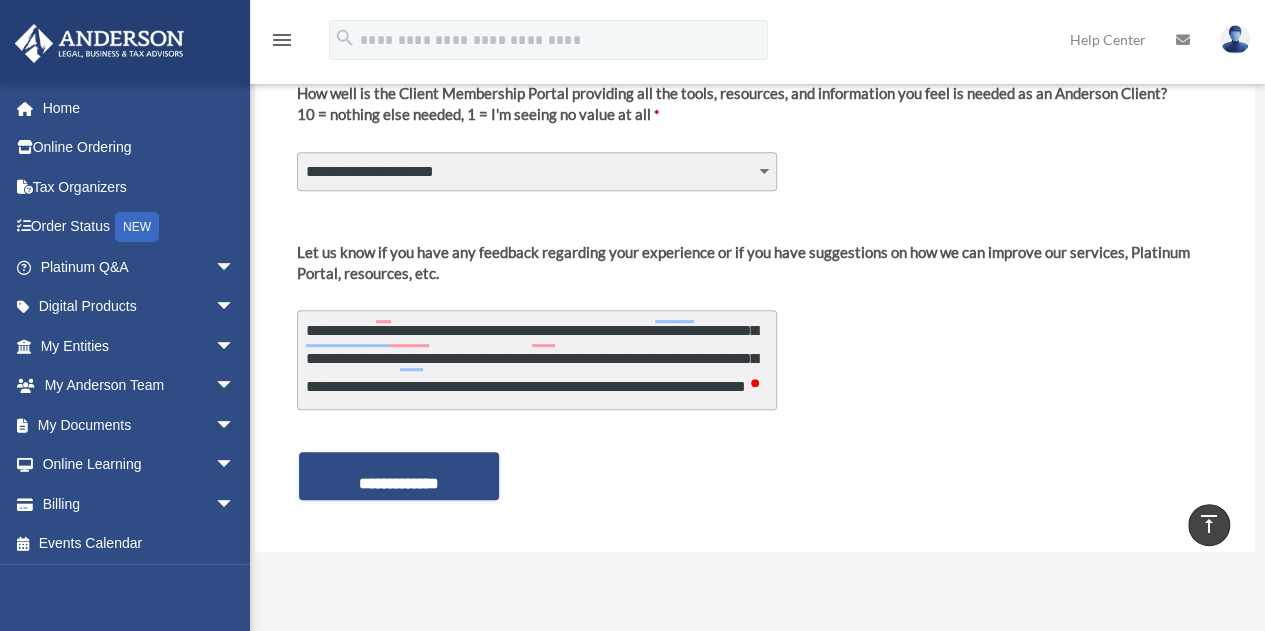 click on "**********" at bounding box center (755, 202) 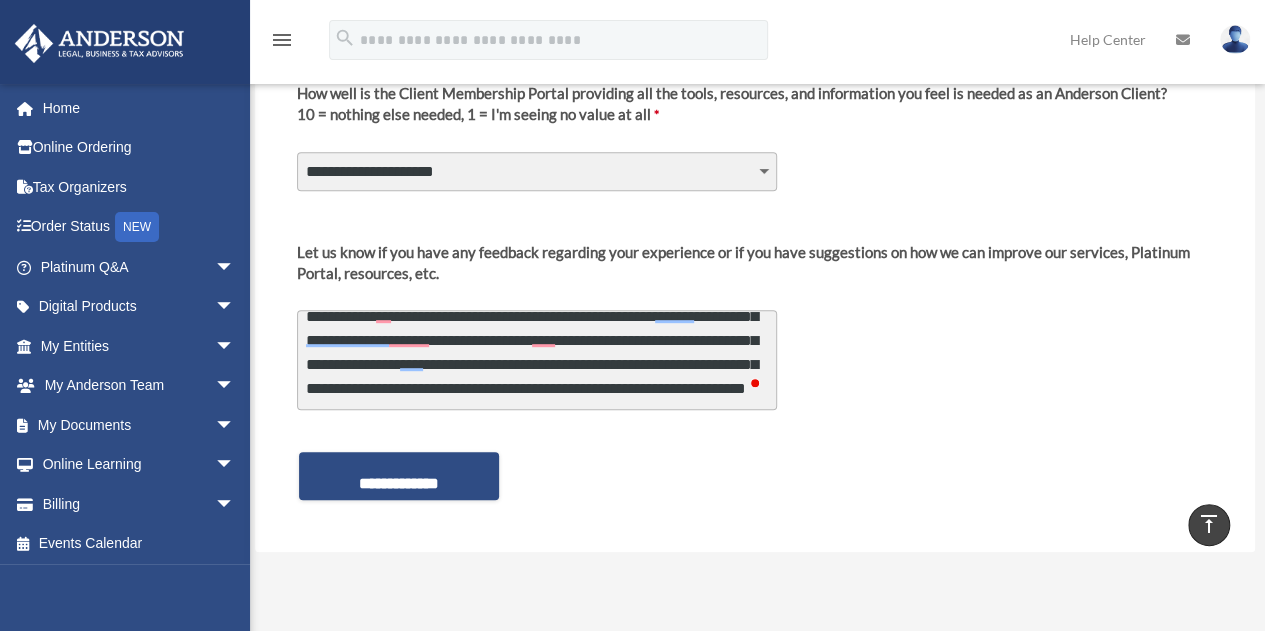 scroll, scrollTop: 194, scrollLeft: 0, axis: vertical 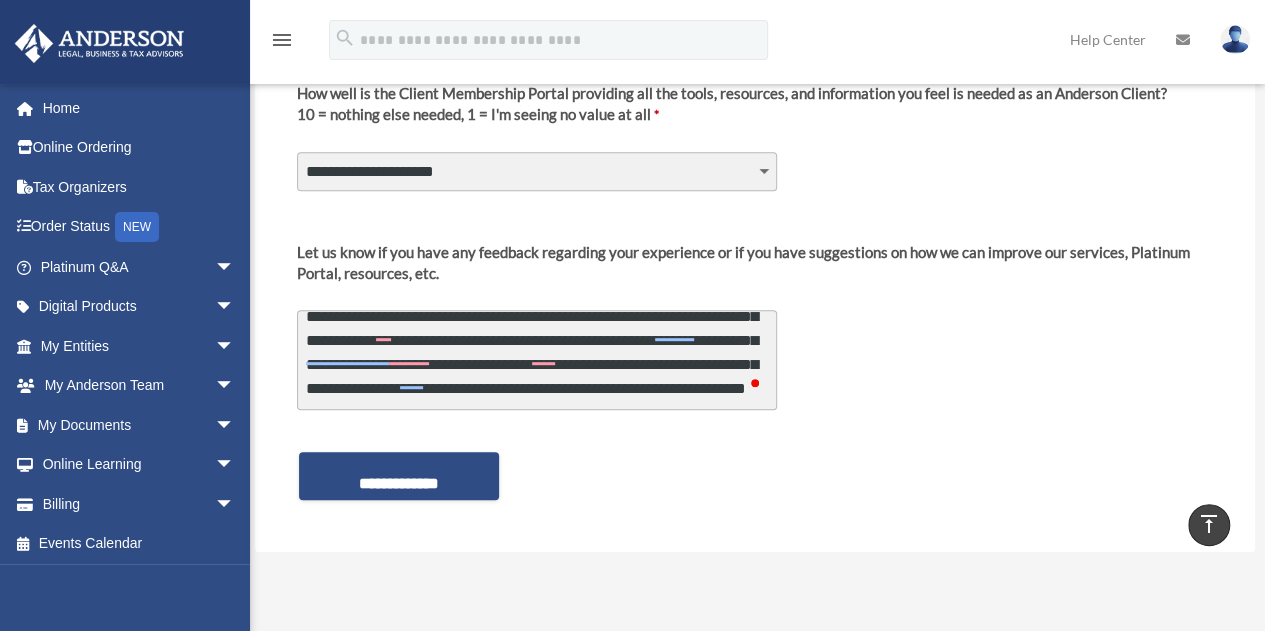 click on "**********" at bounding box center [537, 360] 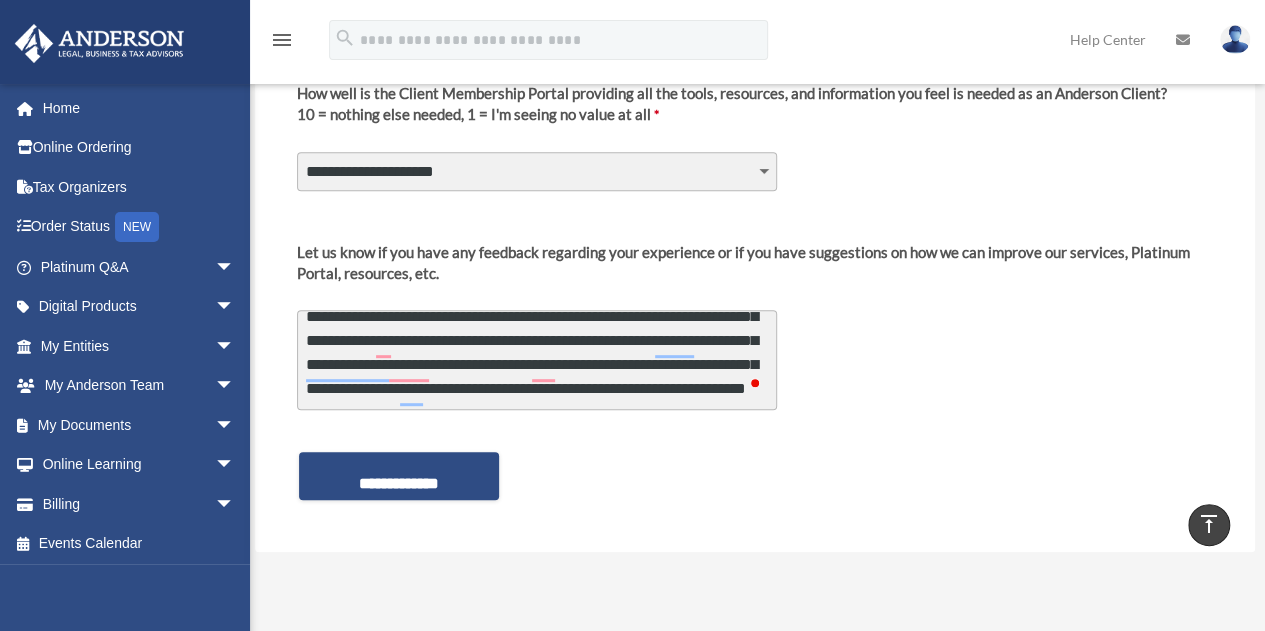 scroll, scrollTop: 33, scrollLeft: 0, axis: vertical 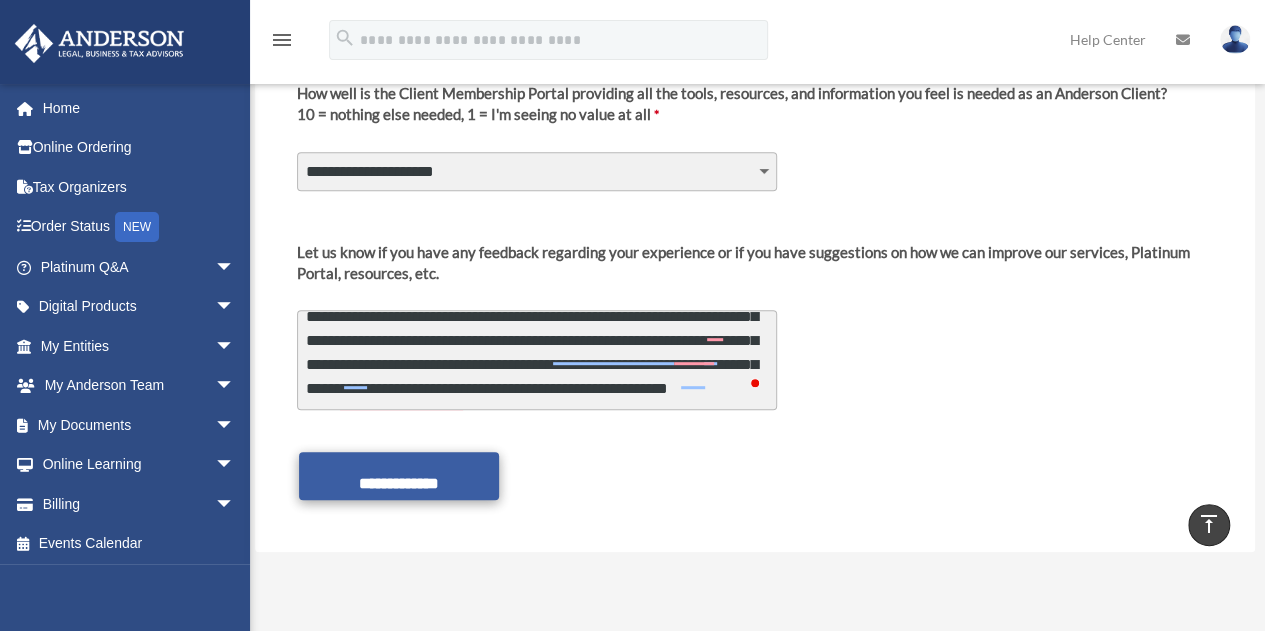 type on "**********" 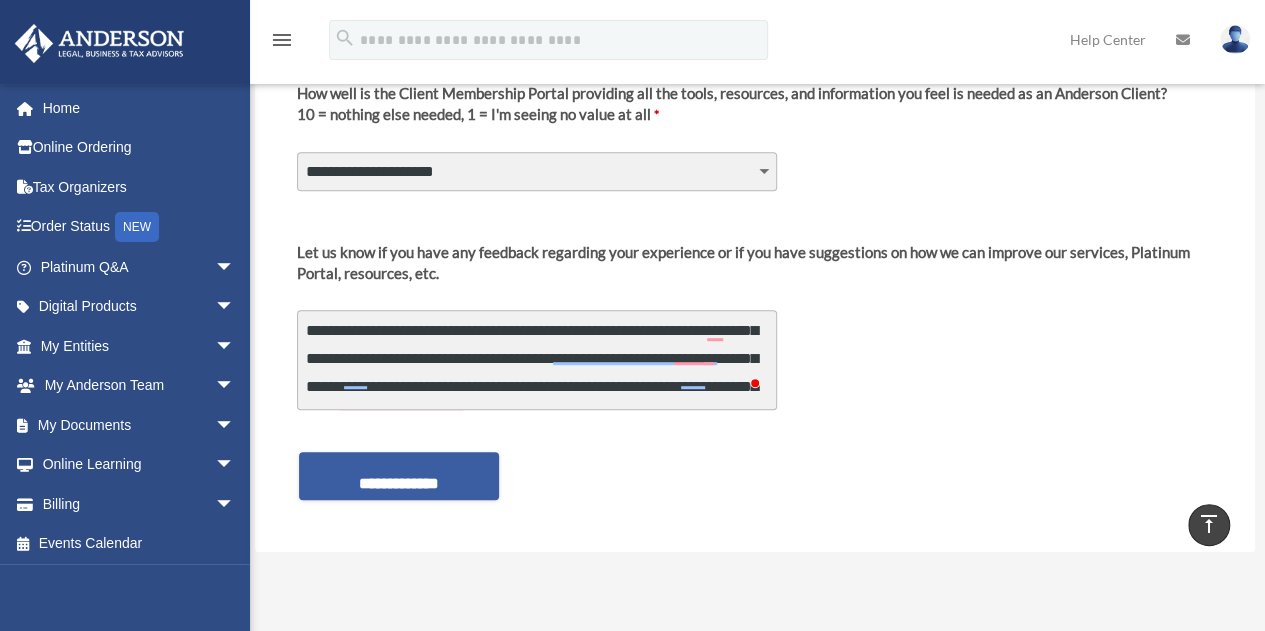 scroll, scrollTop: 188, scrollLeft: 0, axis: vertical 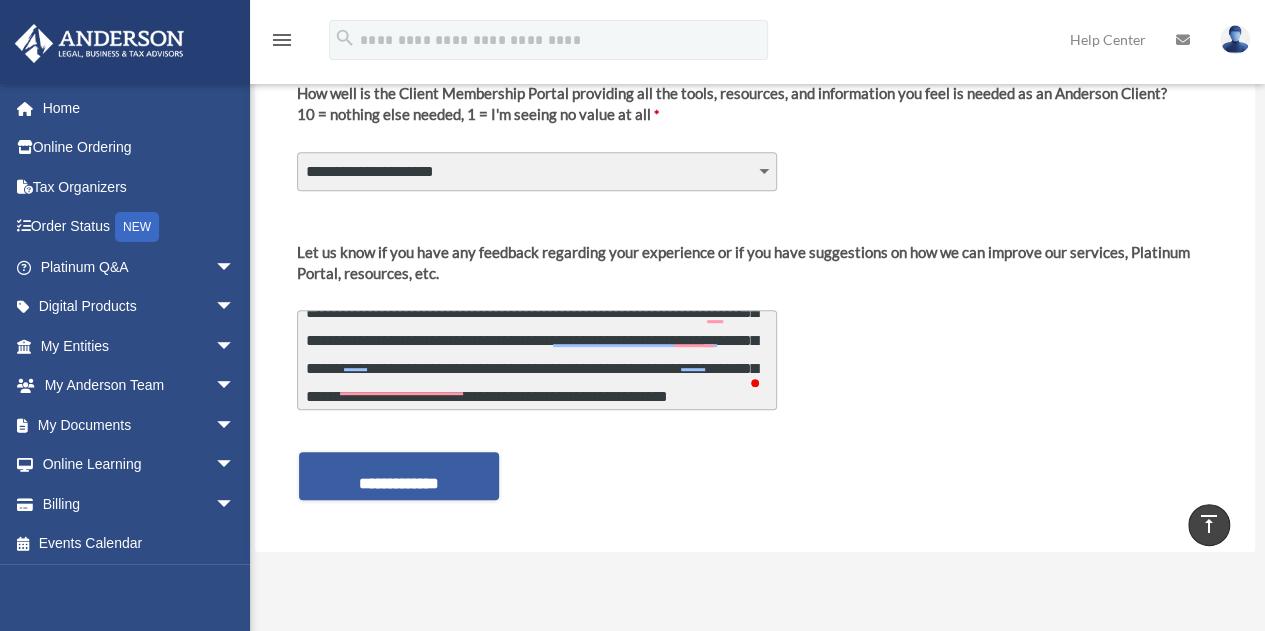 click on "**********" at bounding box center [399, 476] 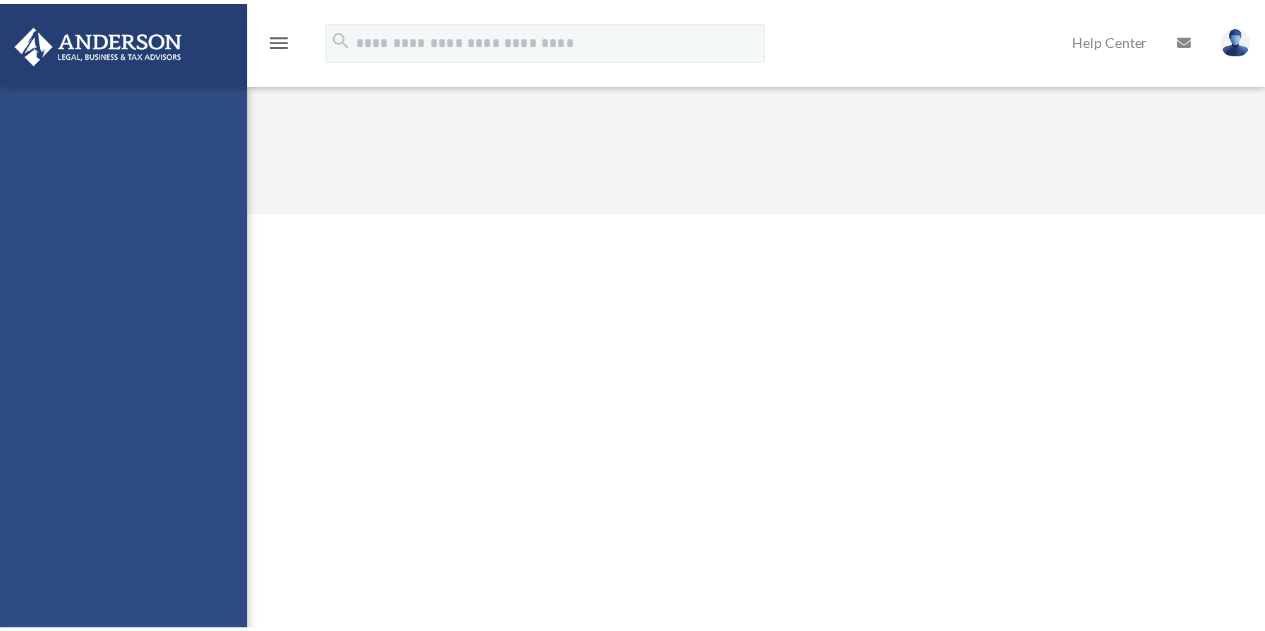 scroll, scrollTop: 0, scrollLeft: 0, axis: both 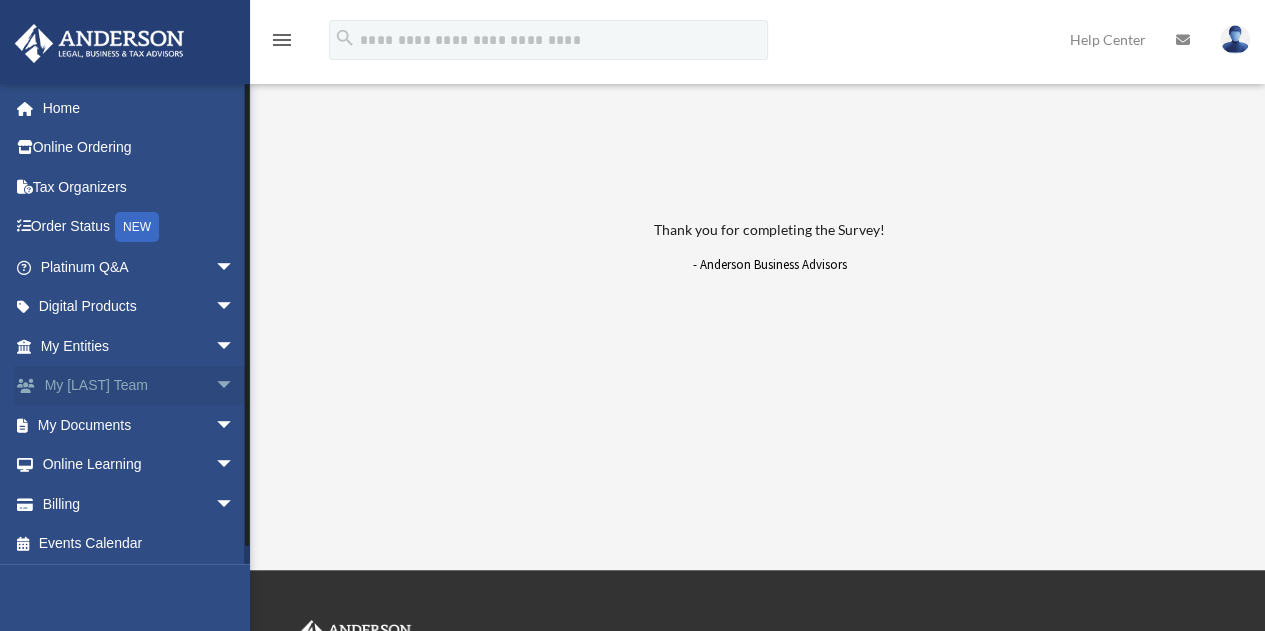 click on "My Anderson Team arrow_drop_down" at bounding box center (139, 386) 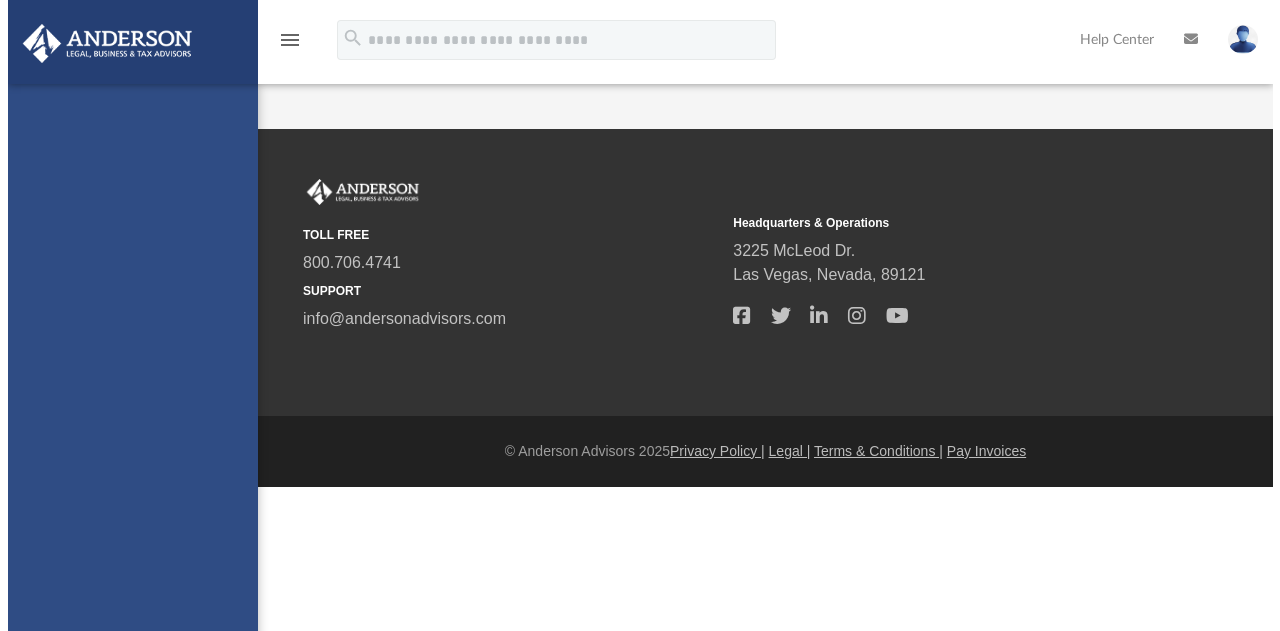scroll, scrollTop: 0, scrollLeft: 0, axis: both 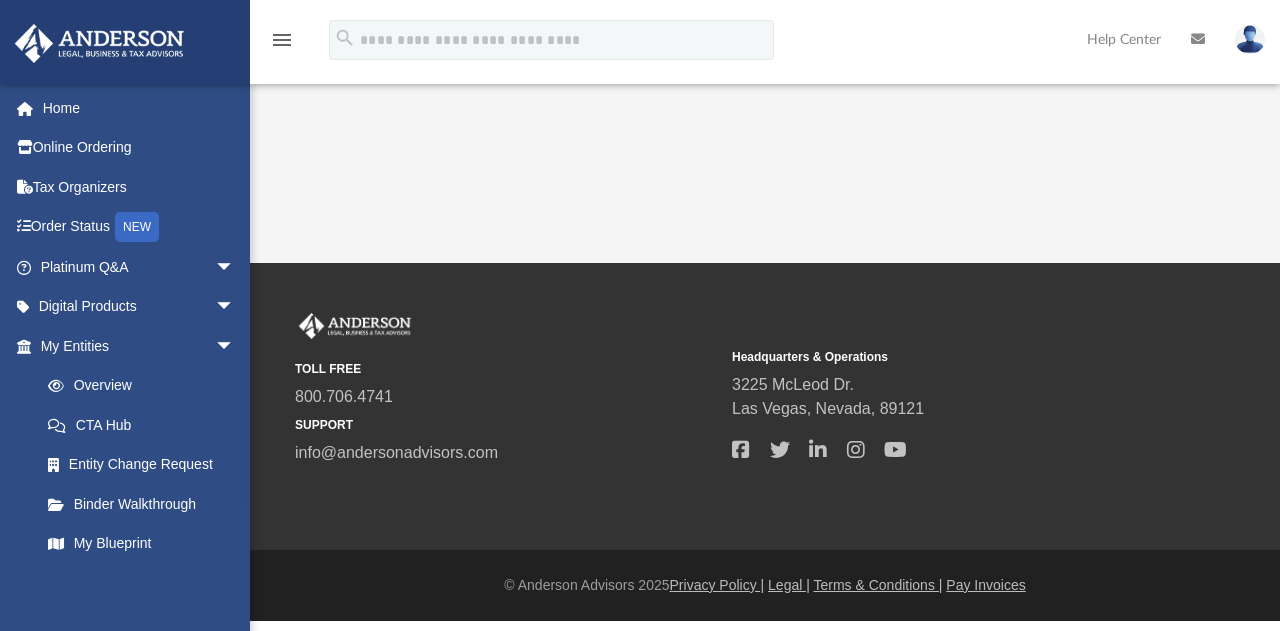 click on "App
[EMAIL]
Sign Out
[EMAIL]
Home
Online Ordering
Tax Organizers
Order Status  NEW
Platinum Q&A arrow_drop_down
Client FAQ
Platinum Walkthrough
Submit a Question
Answered Questions
Document Review
Platinum Knowledge Room
Tax & Bookkeeping Packages
Land Trust & Deed Forum
Portal Feedback
Digital Products arrow_drop_down
Tax Toolbox
Business Credit Optimizer" at bounding box center (640, 131) 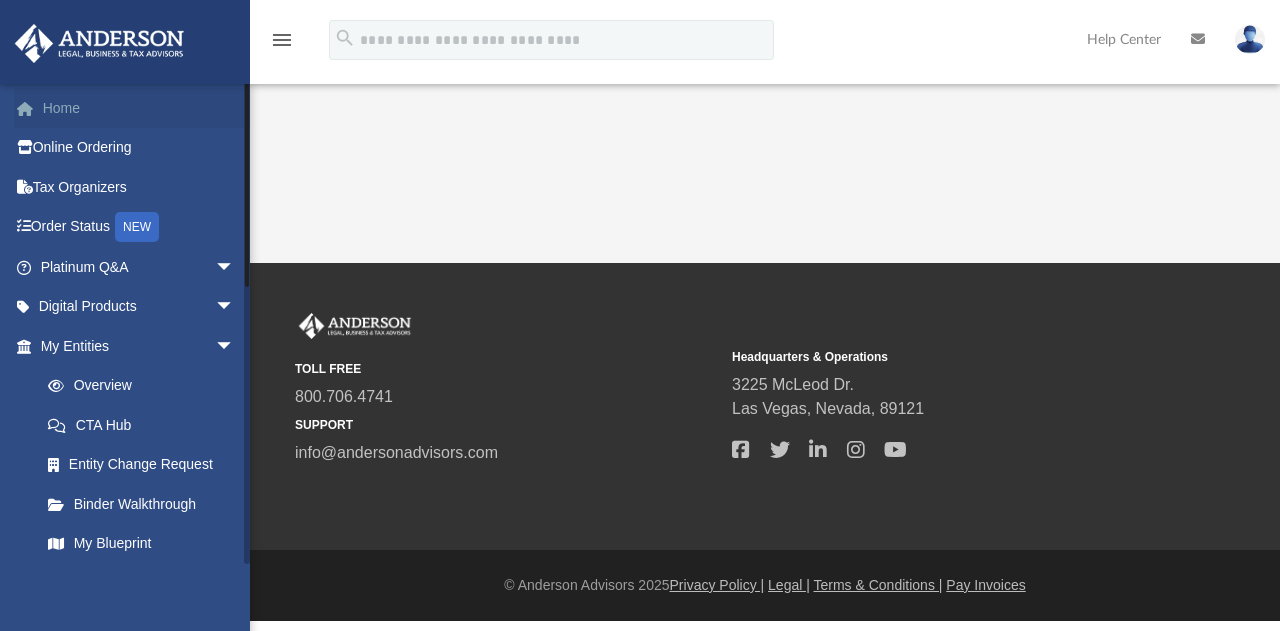 click on "Home" at bounding box center [139, 108] 